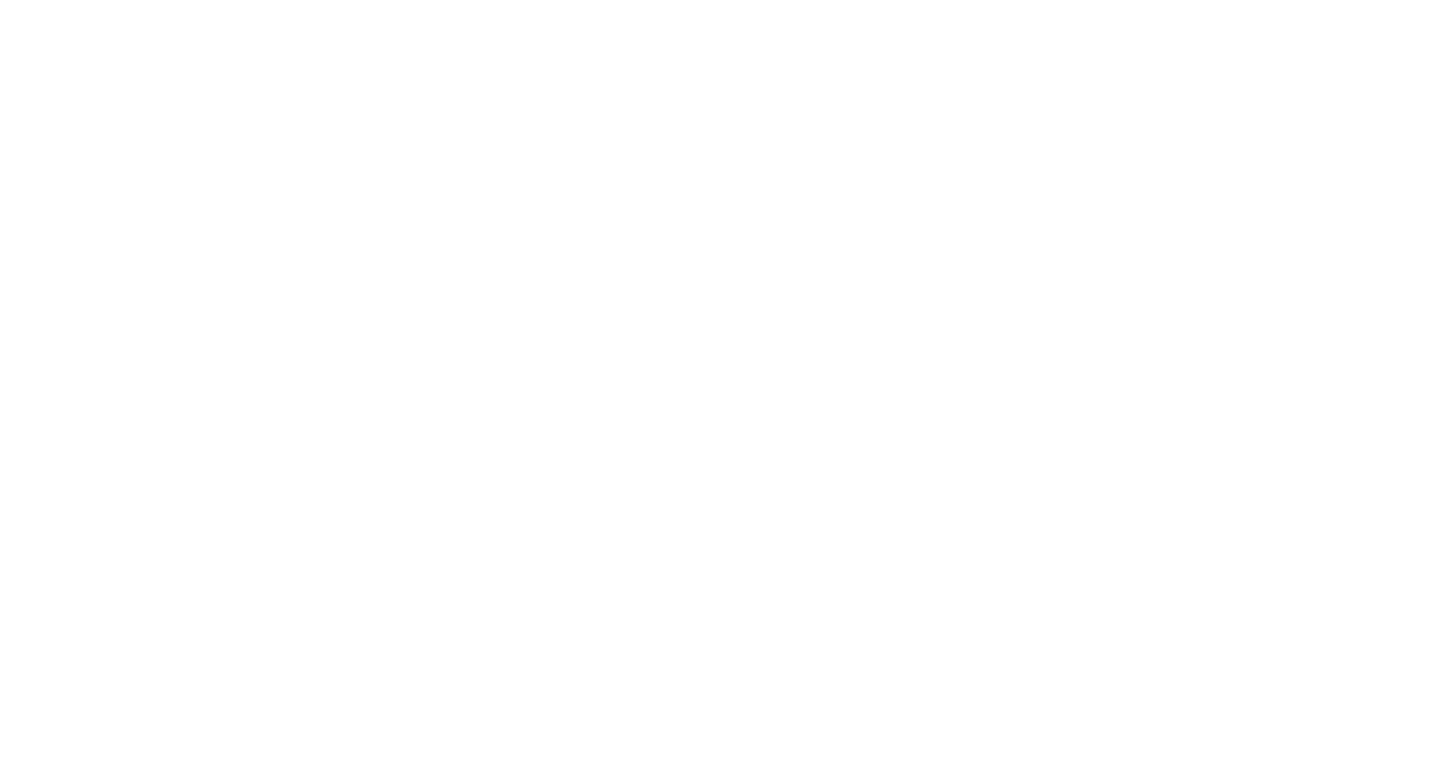 scroll, scrollTop: 0, scrollLeft: 0, axis: both 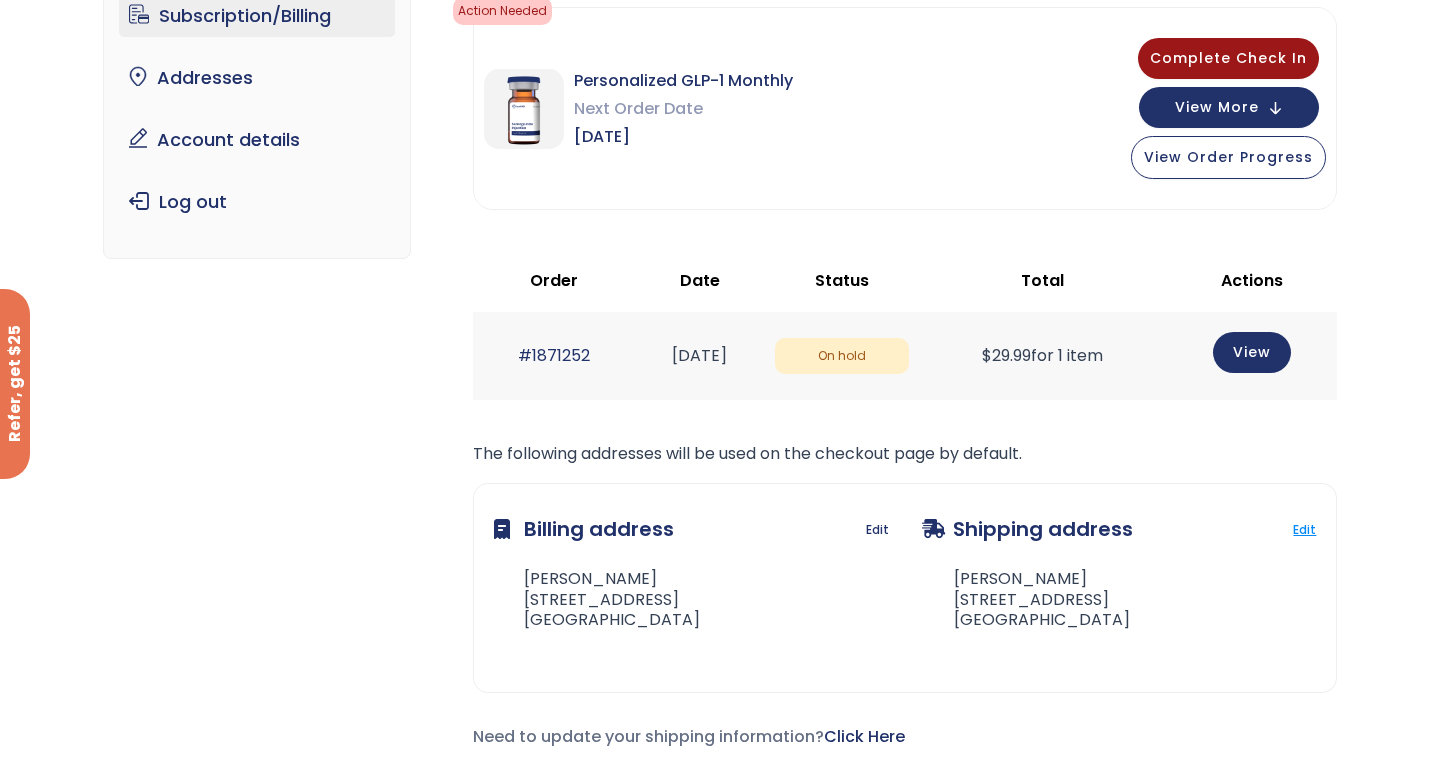 click on "Edit" at bounding box center (1304, 530) 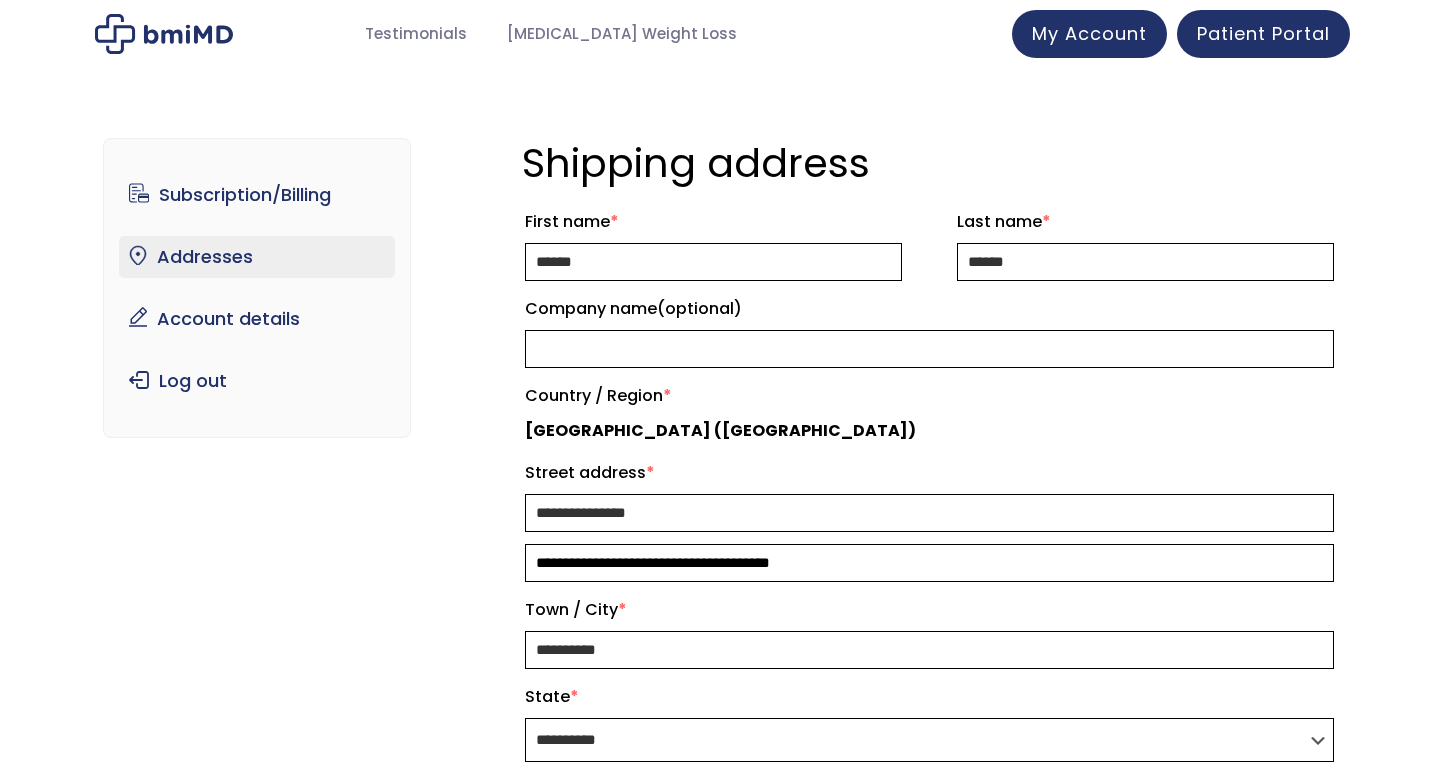 scroll, scrollTop: 0, scrollLeft: 0, axis: both 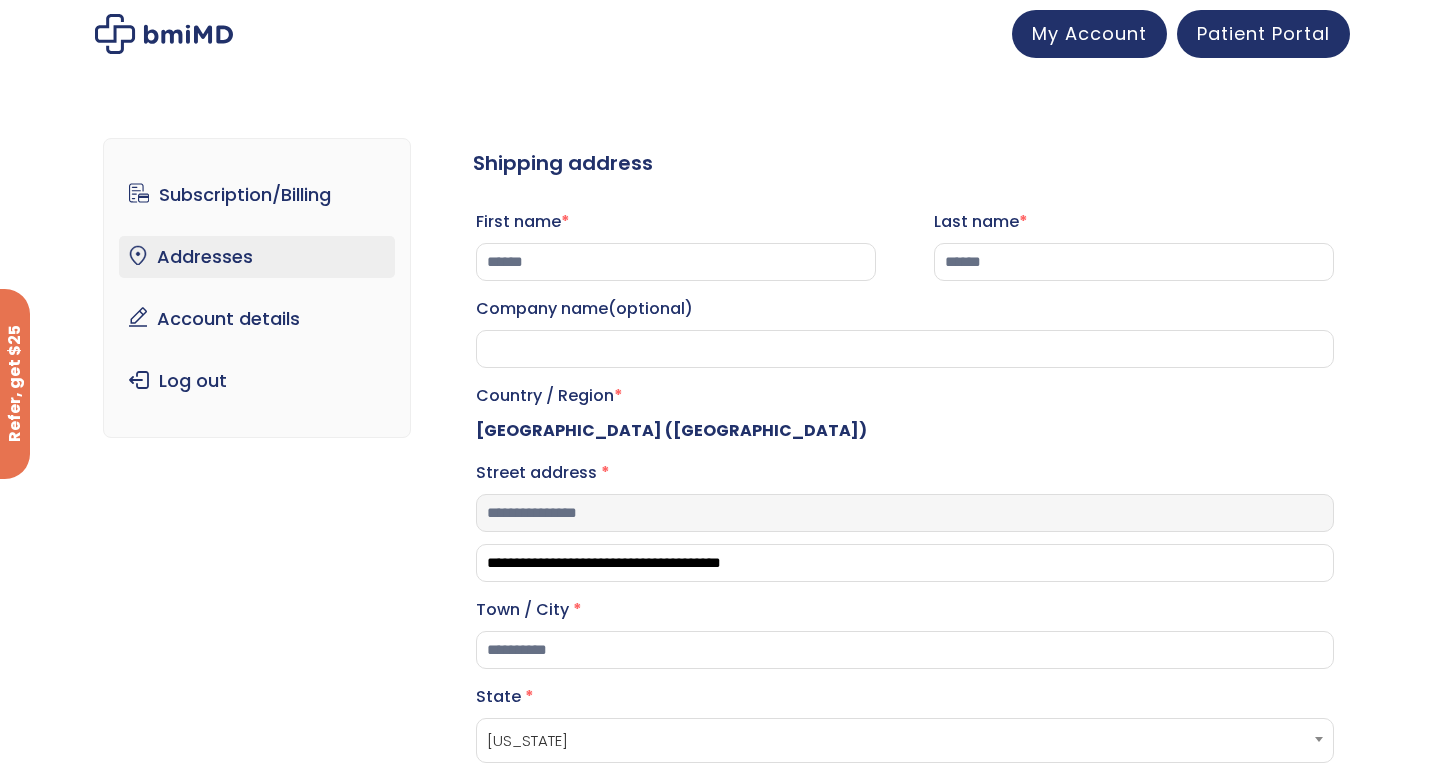 click on "**********" at bounding box center (905, 513) 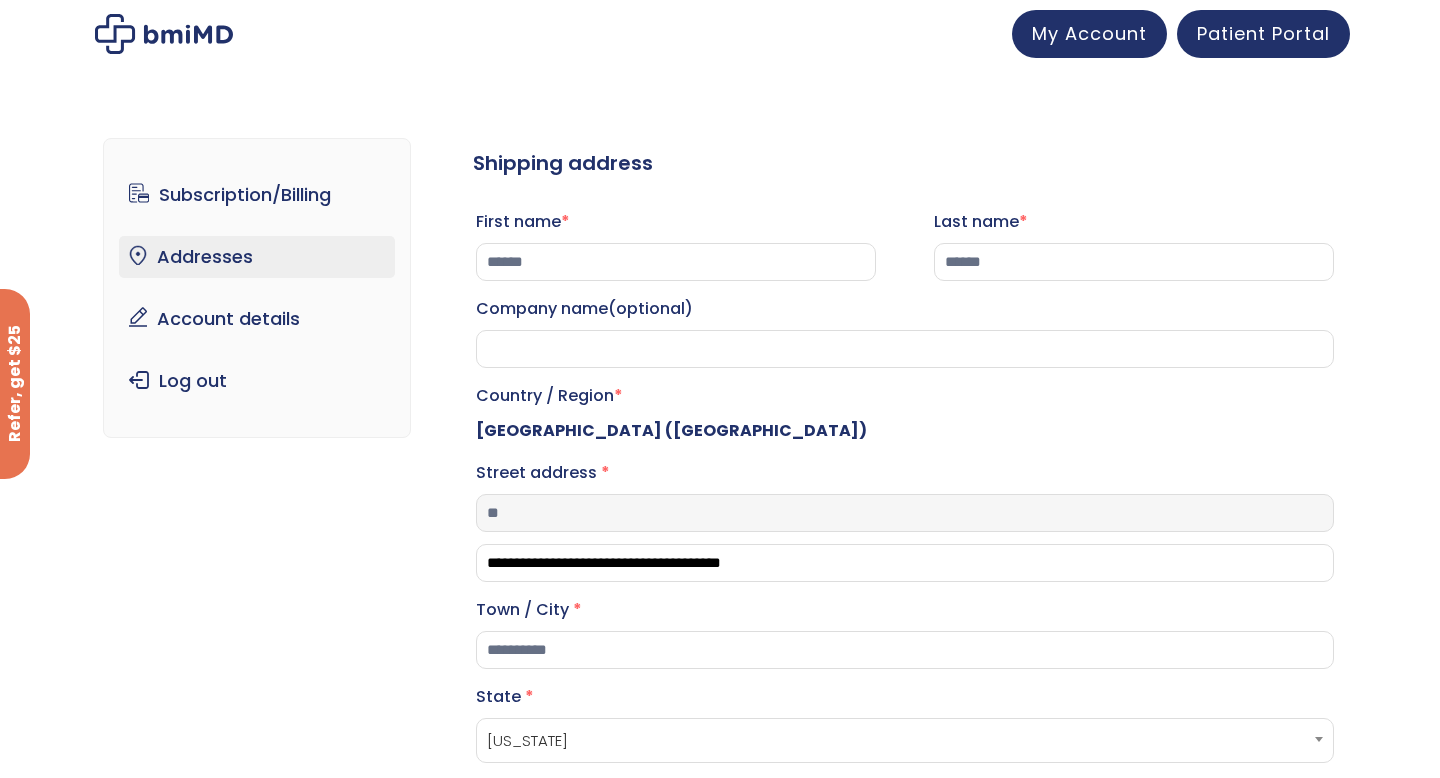 type on "*" 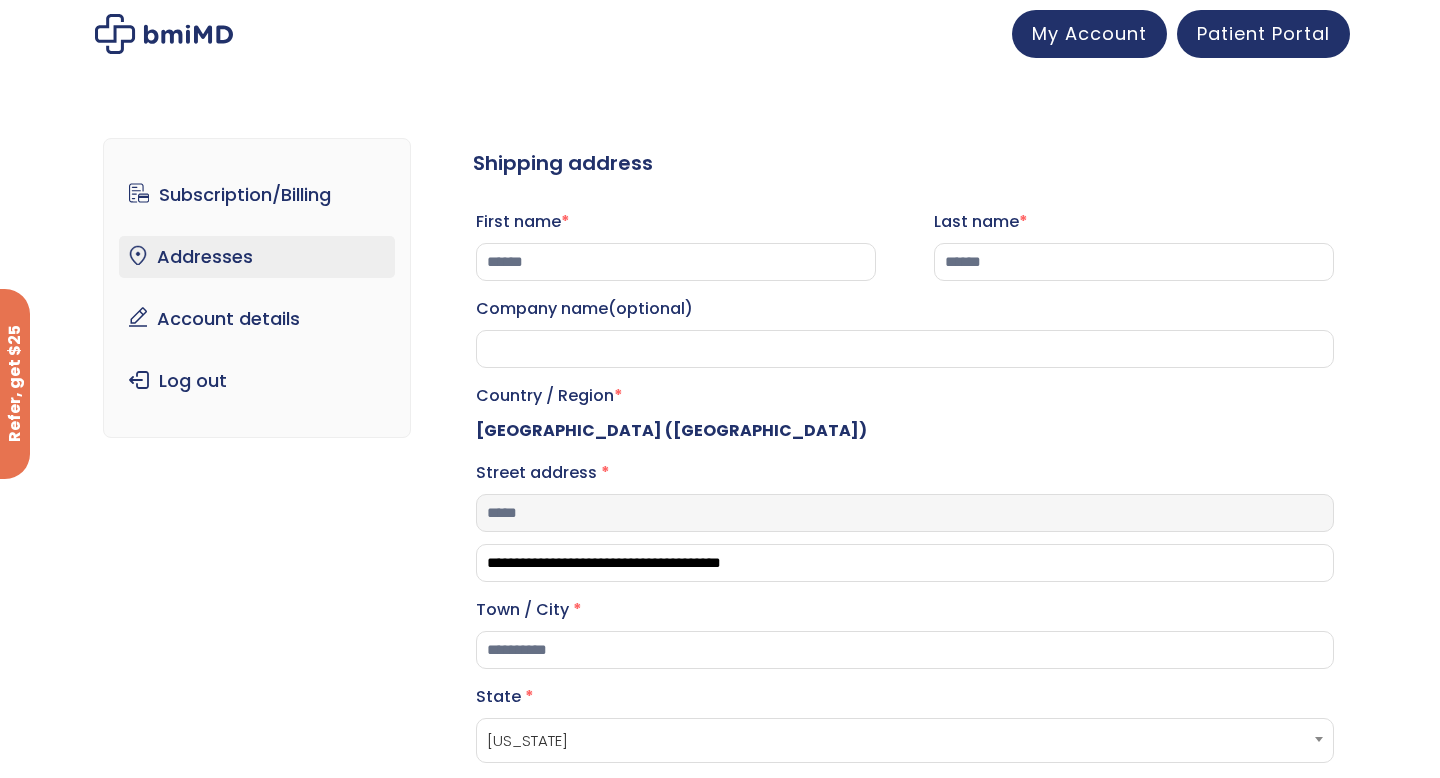 type on "**********" 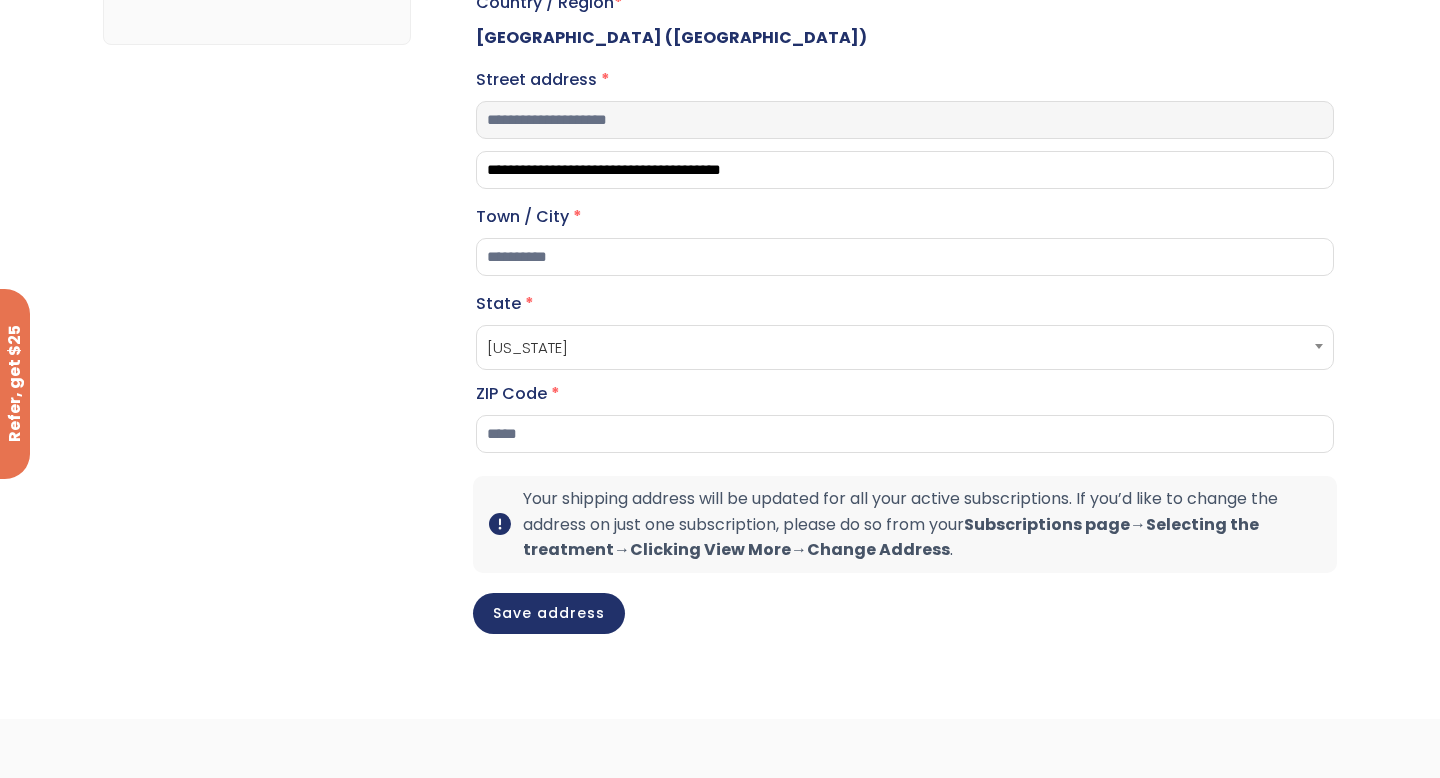 scroll, scrollTop: 394, scrollLeft: 0, axis: vertical 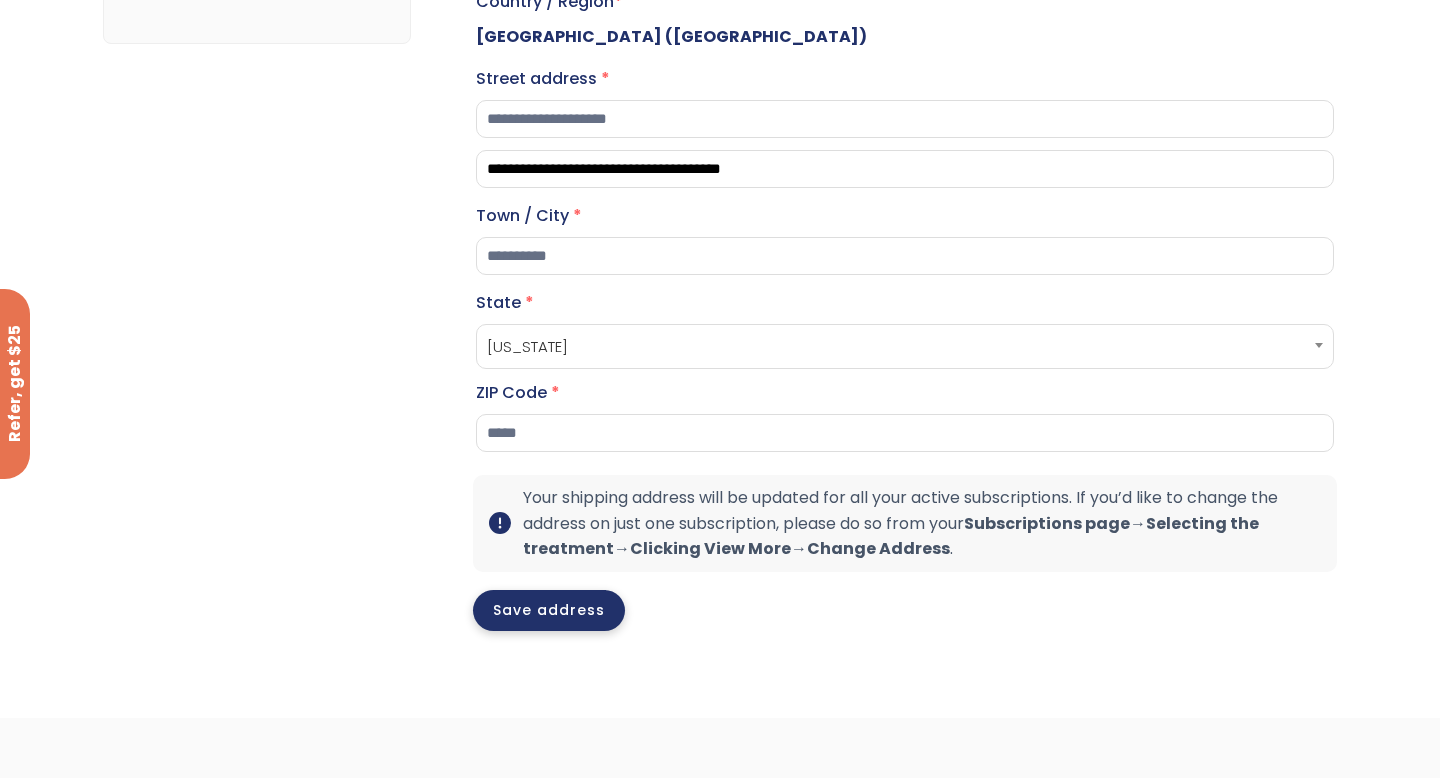 click on "Save address" at bounding box center (549, 610) 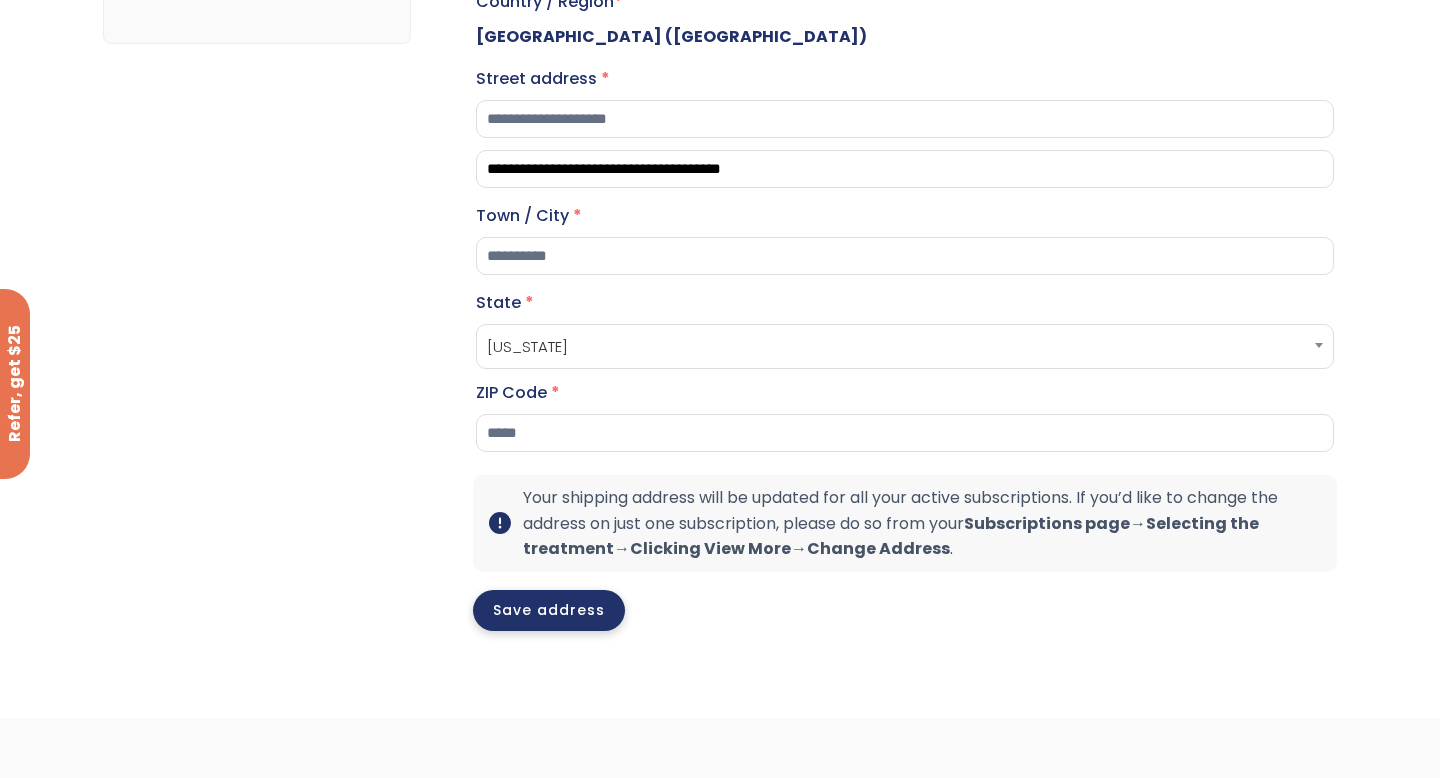 click on "Save address" at bounding box center (549, 610) 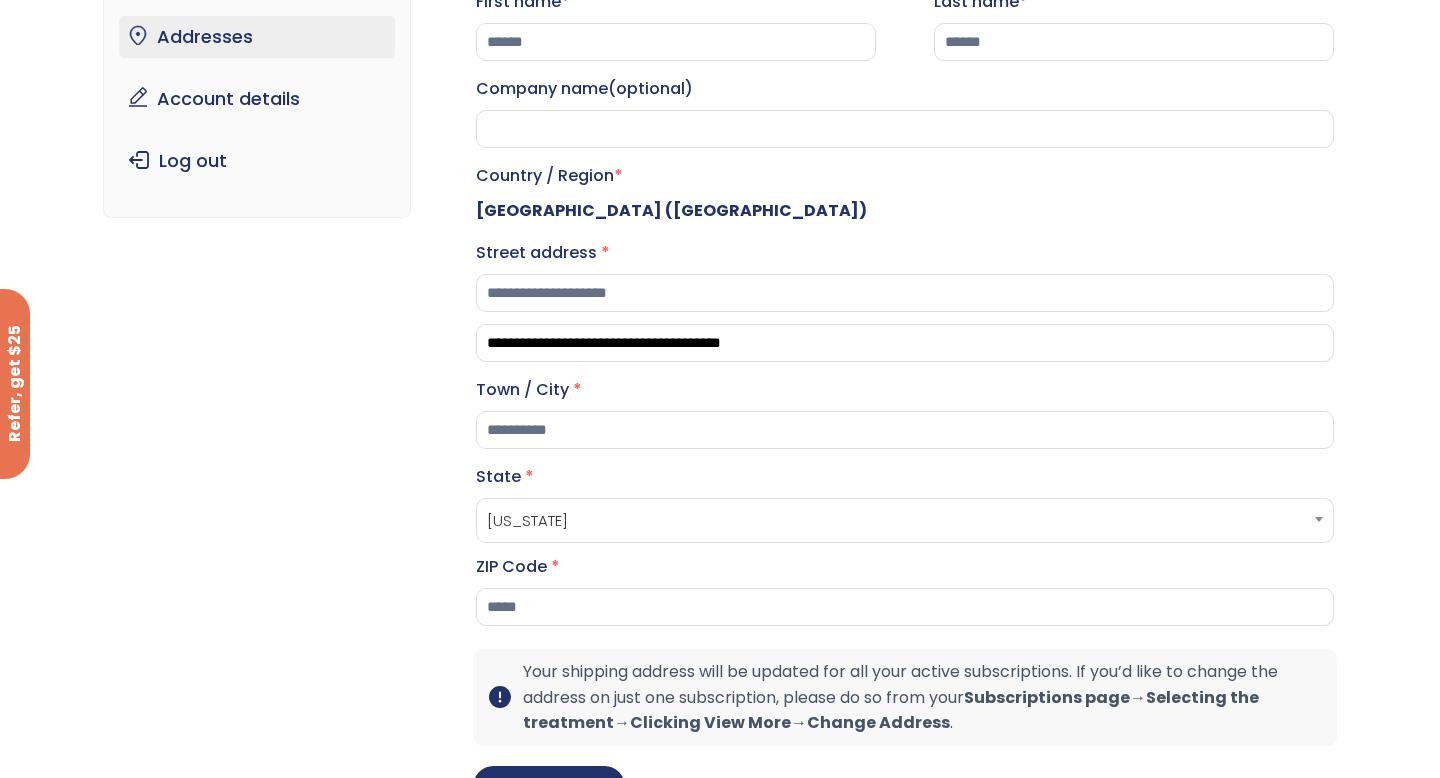 scroll, scrollTop: 277, scrollLeft: 0, axis: vertical 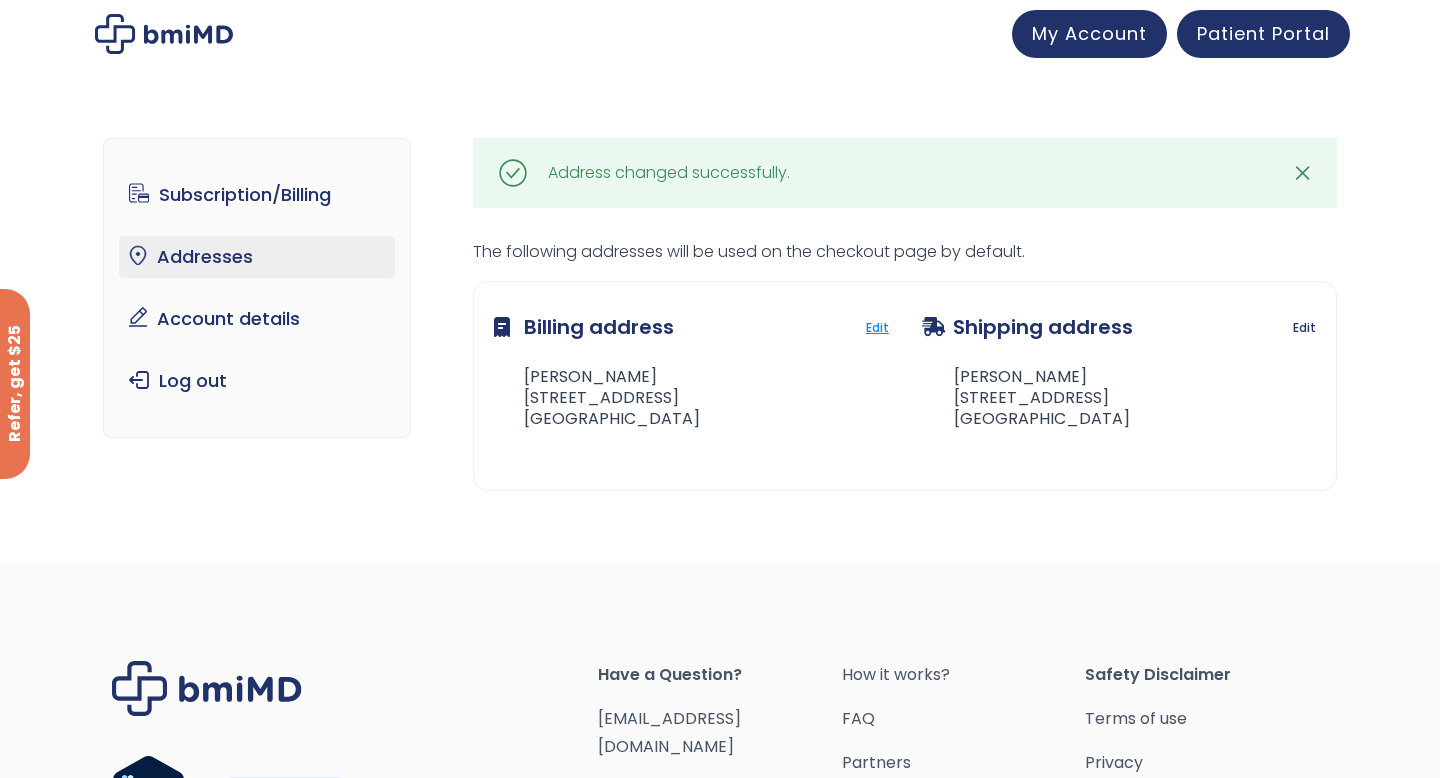 click on "Edit" at bounding box center [877, 328] 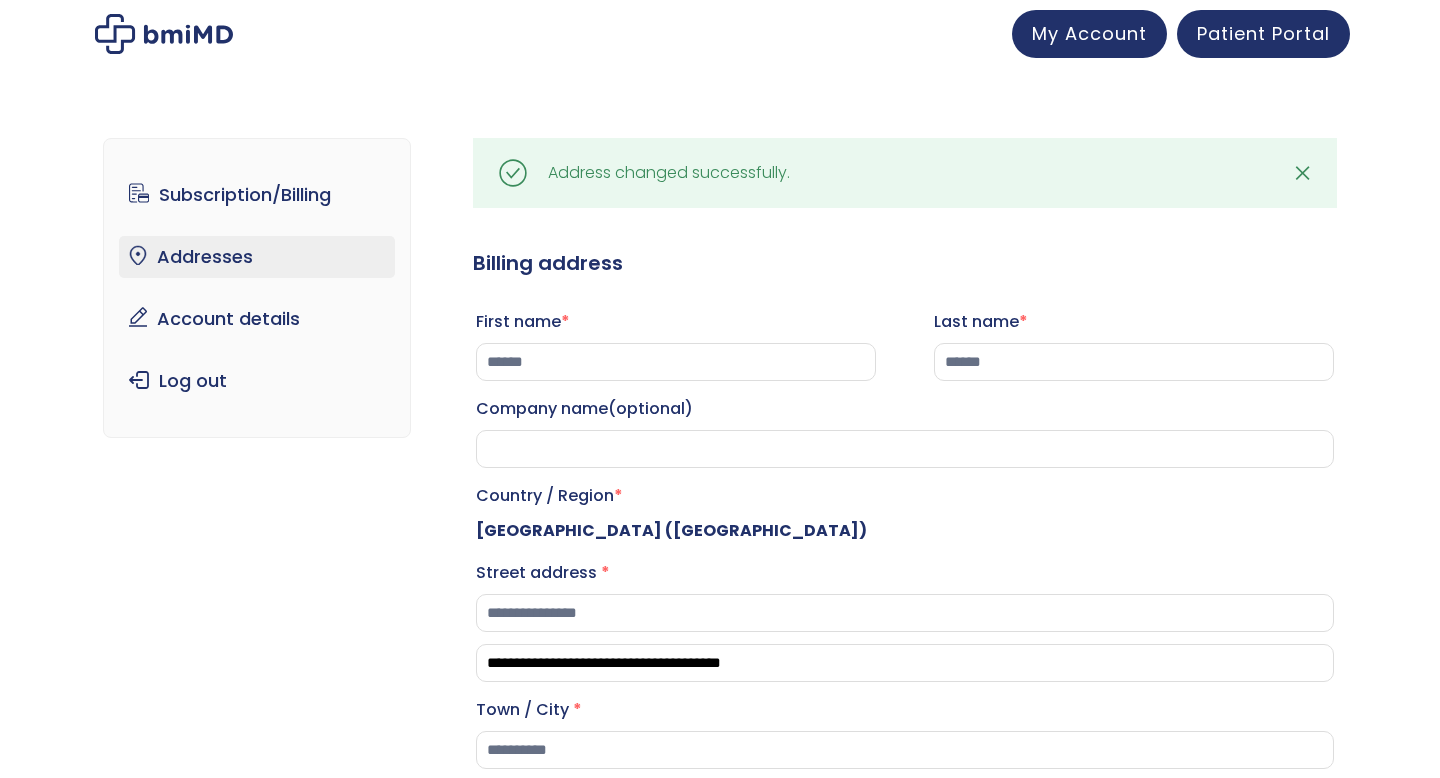 select on "**" 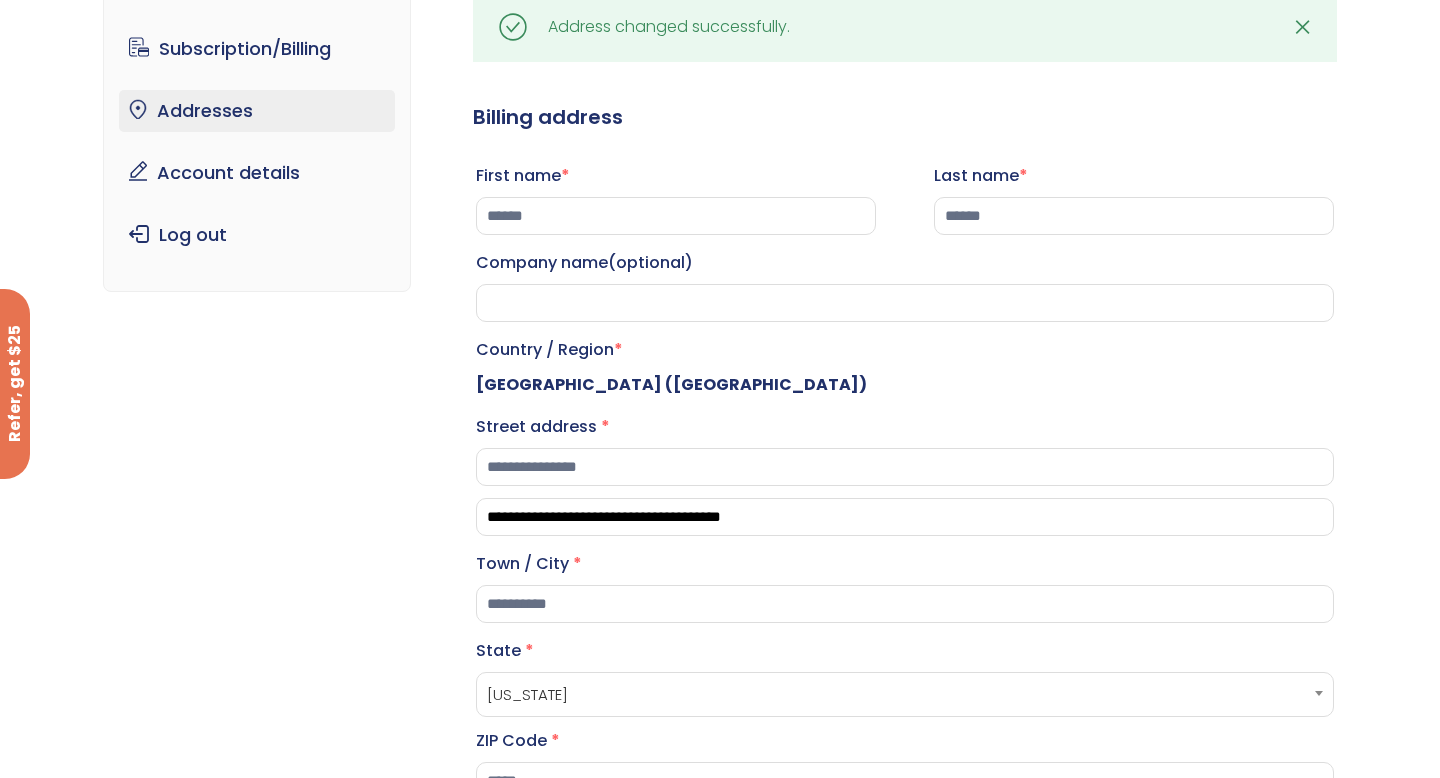 scroll, scrollTop: 191, scrollLeft: 0, axis: vertical 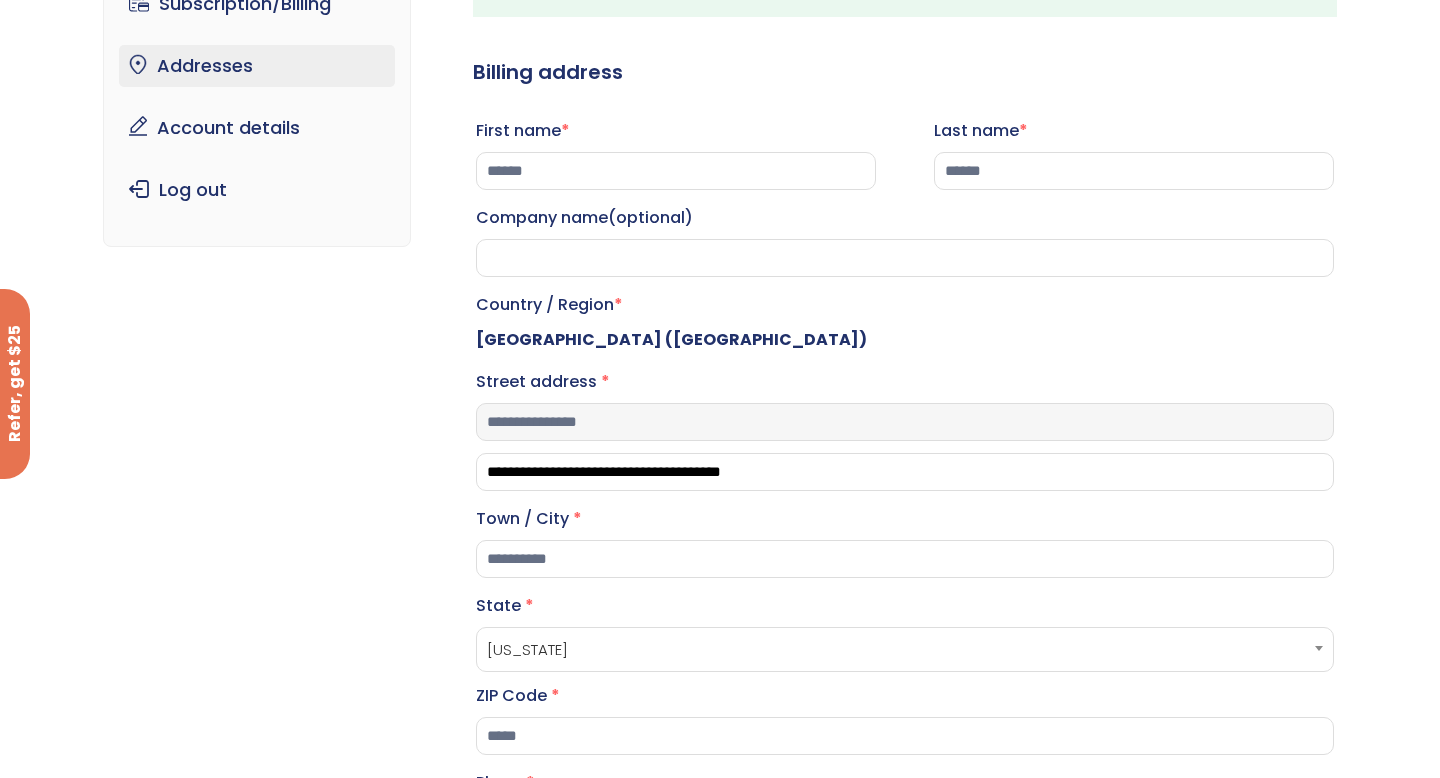 click on "**********" at bounding box center [905, 422] 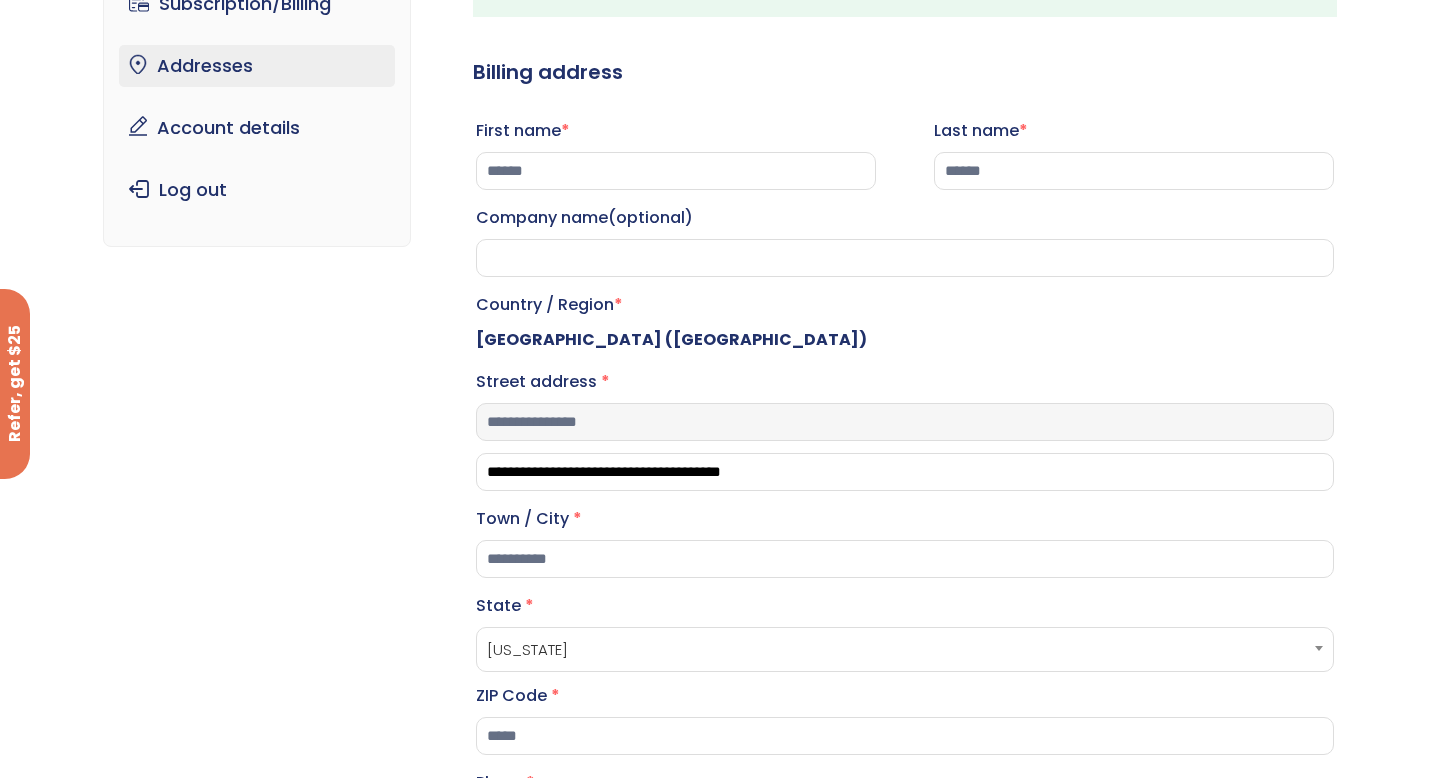 click on "**********" at bounding box center (905, 422) 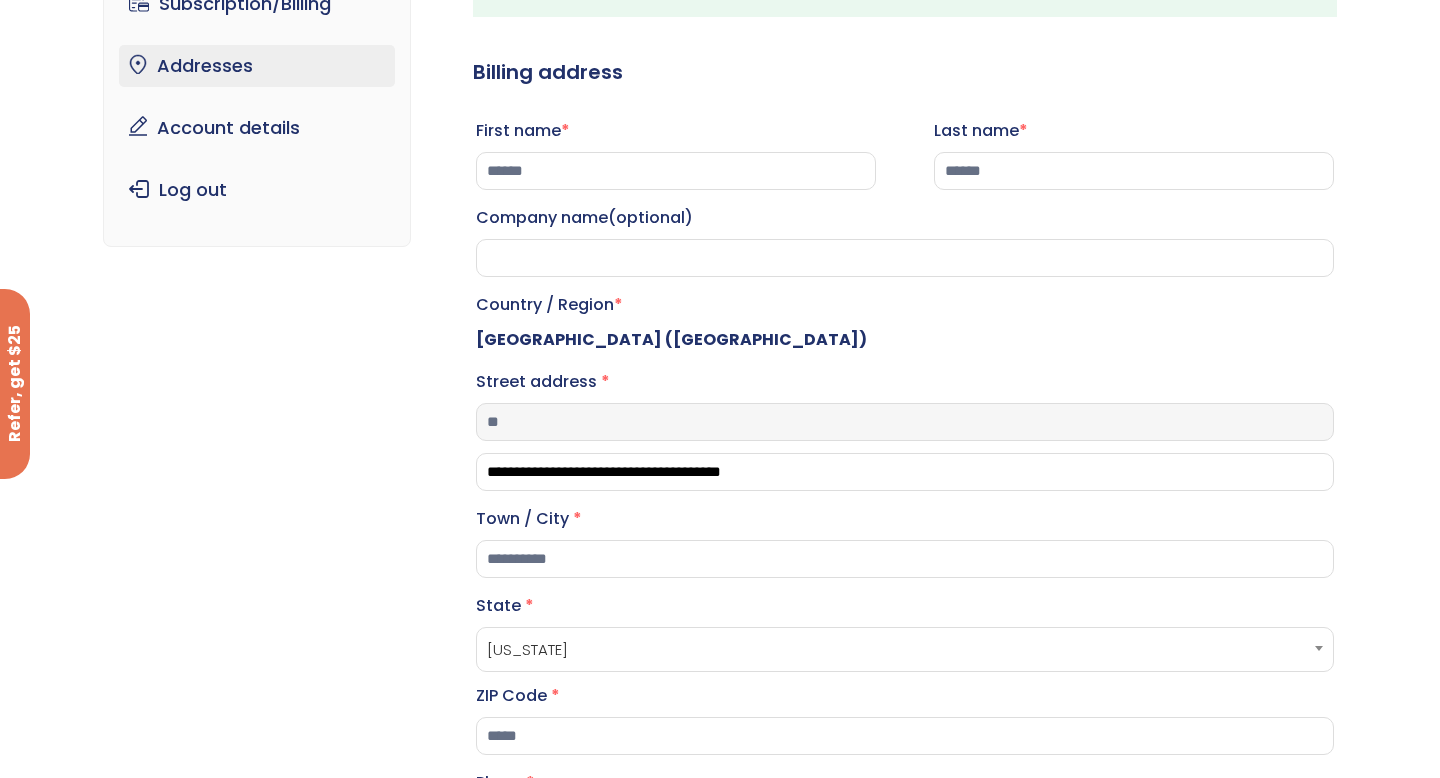 type on "*" 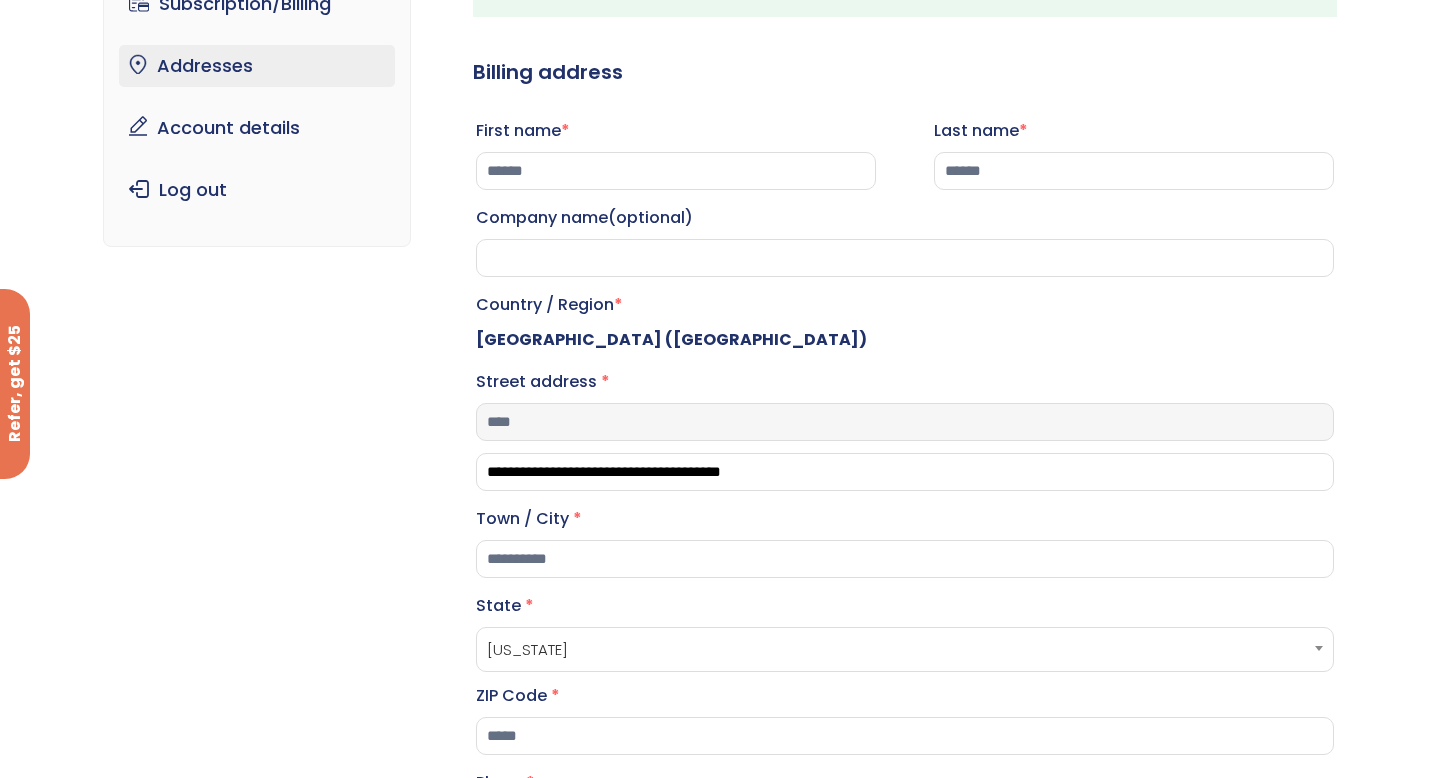 type on "**********" 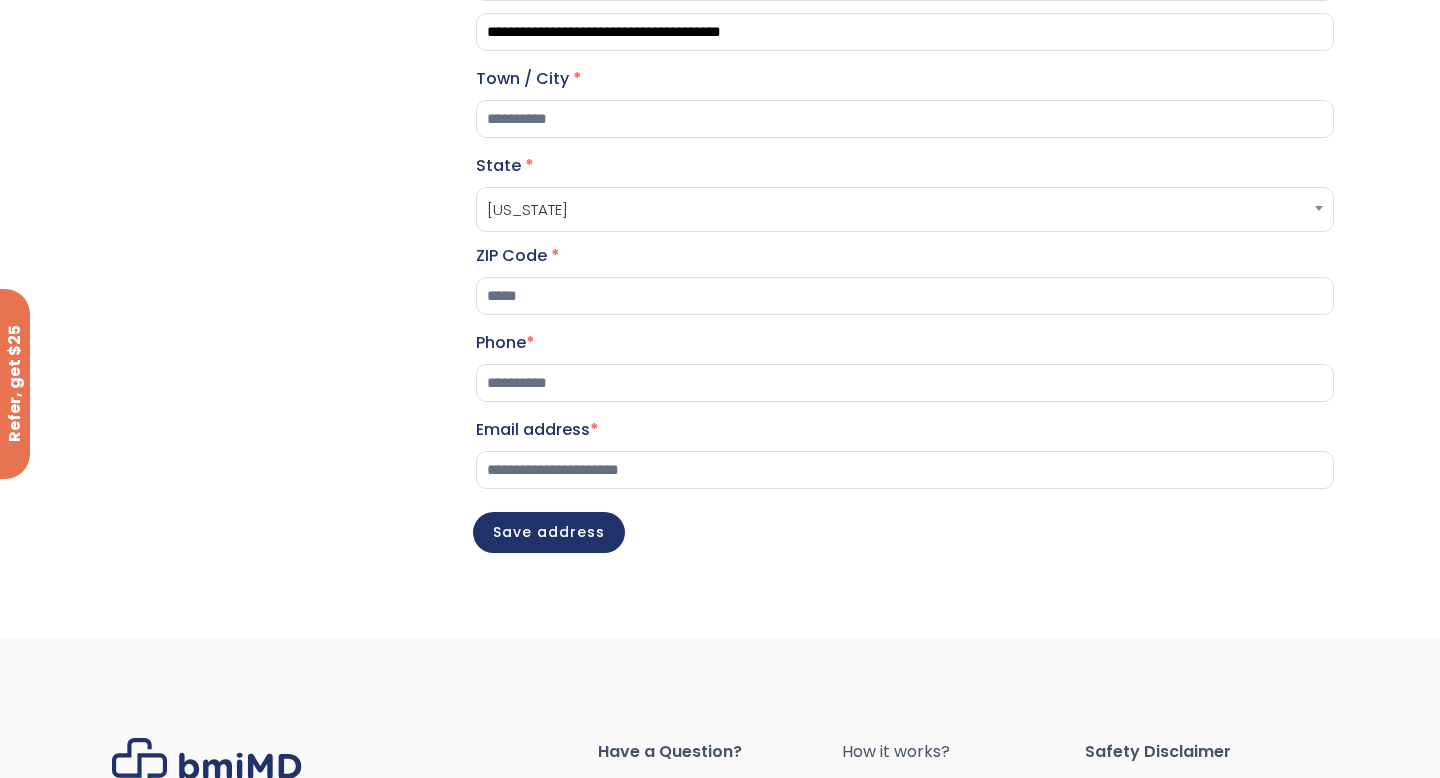 scroll, scrollTop: 639, scrollLeft: 0, axis: vertical 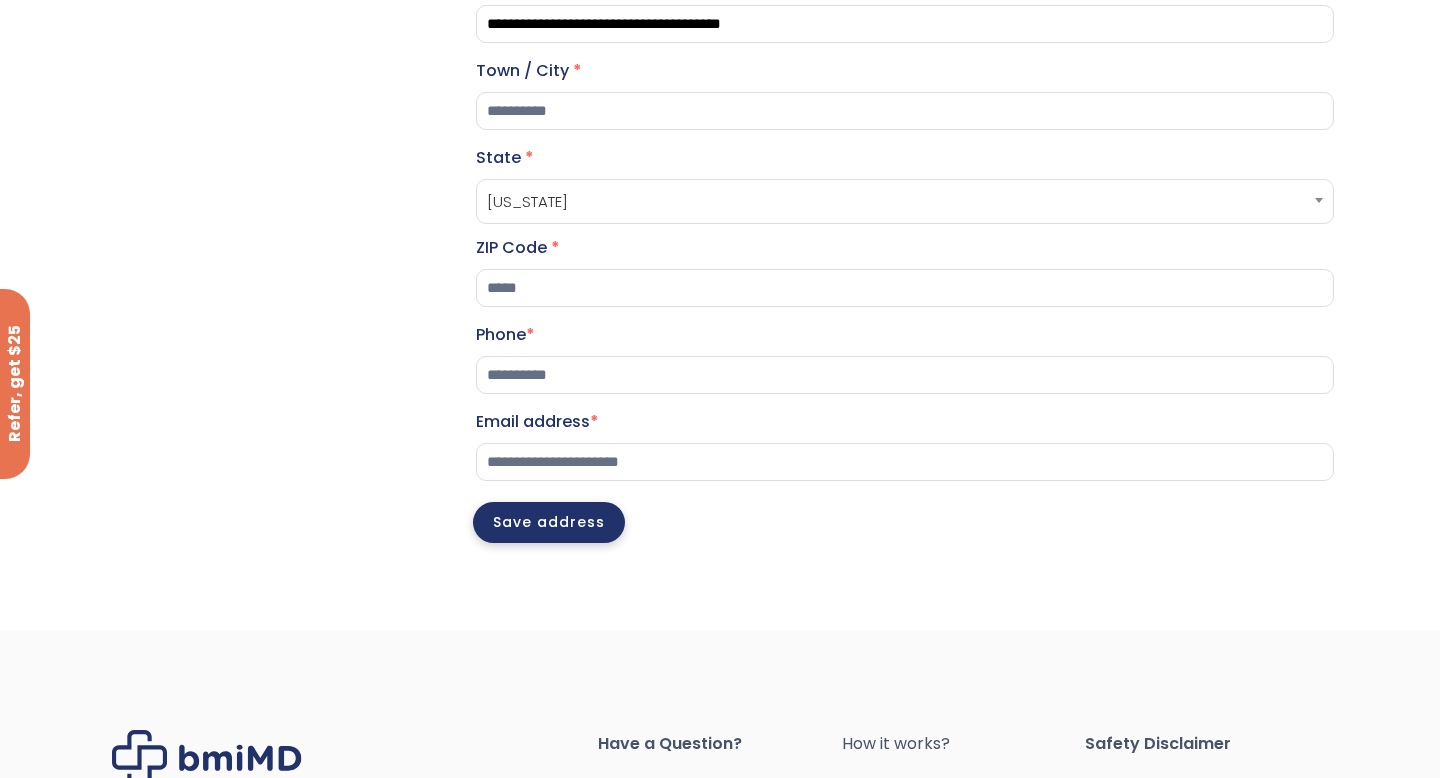 click on "Save address" at bounding box center (549, 522) 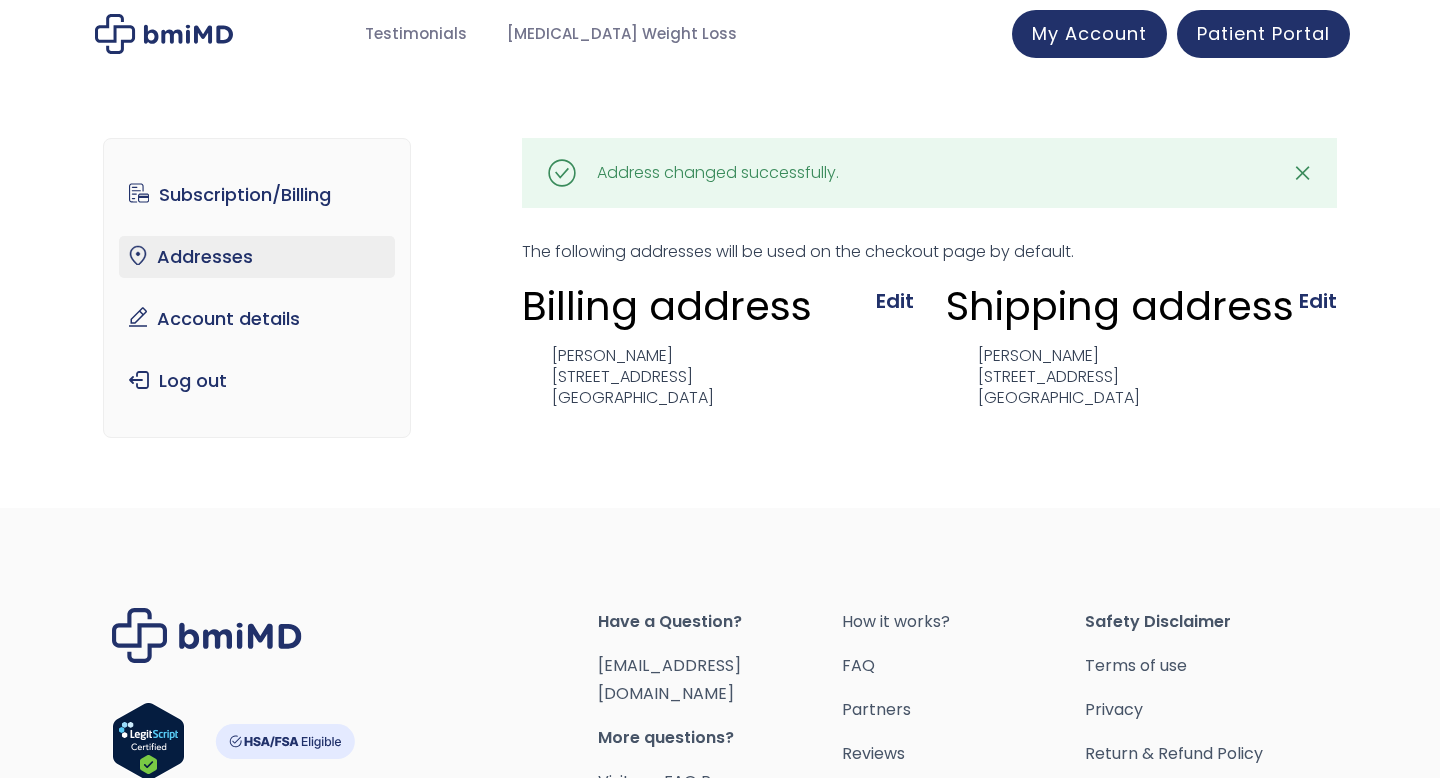 scroll, scrollTop: 0, scrollLeft: 0, axis: both 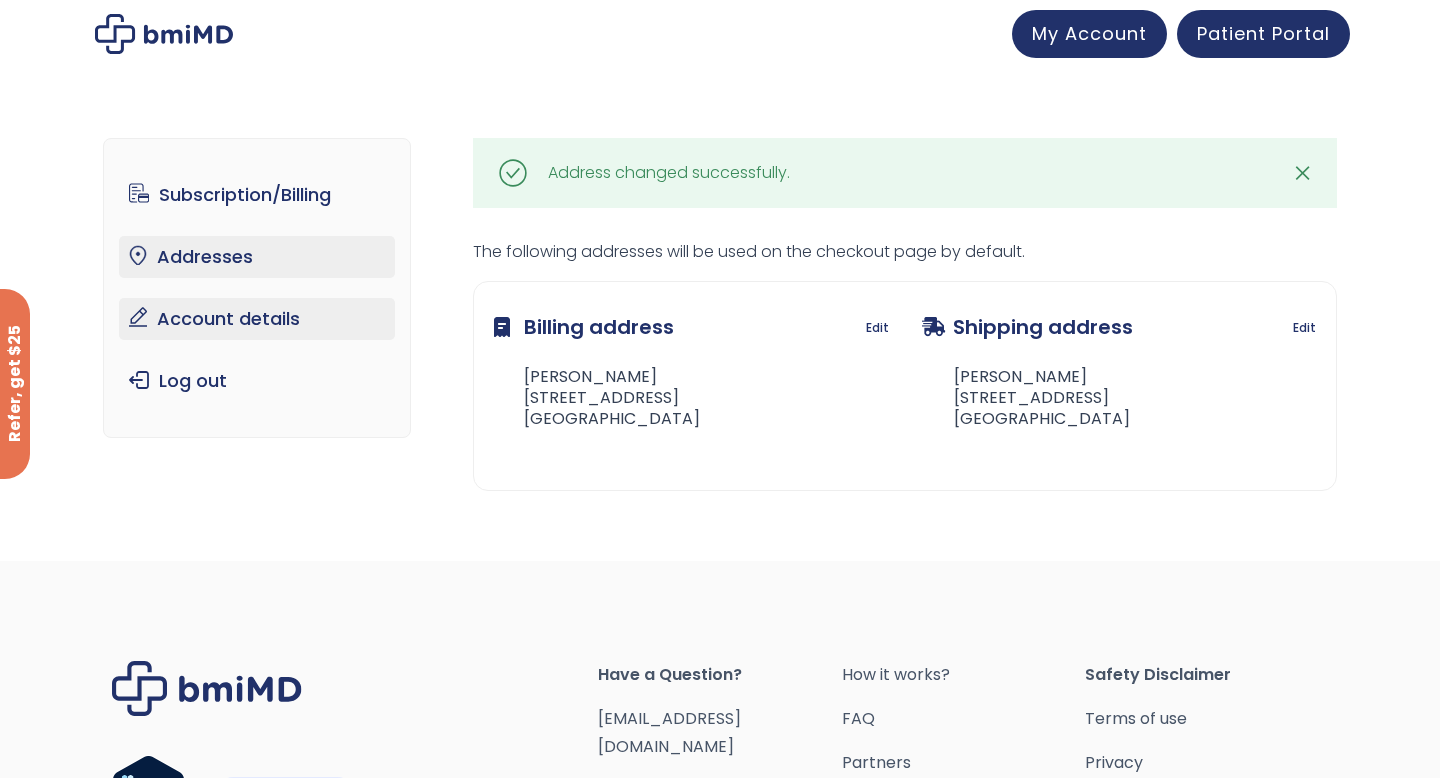 click on "Account details" at bounding box center (257, 319) 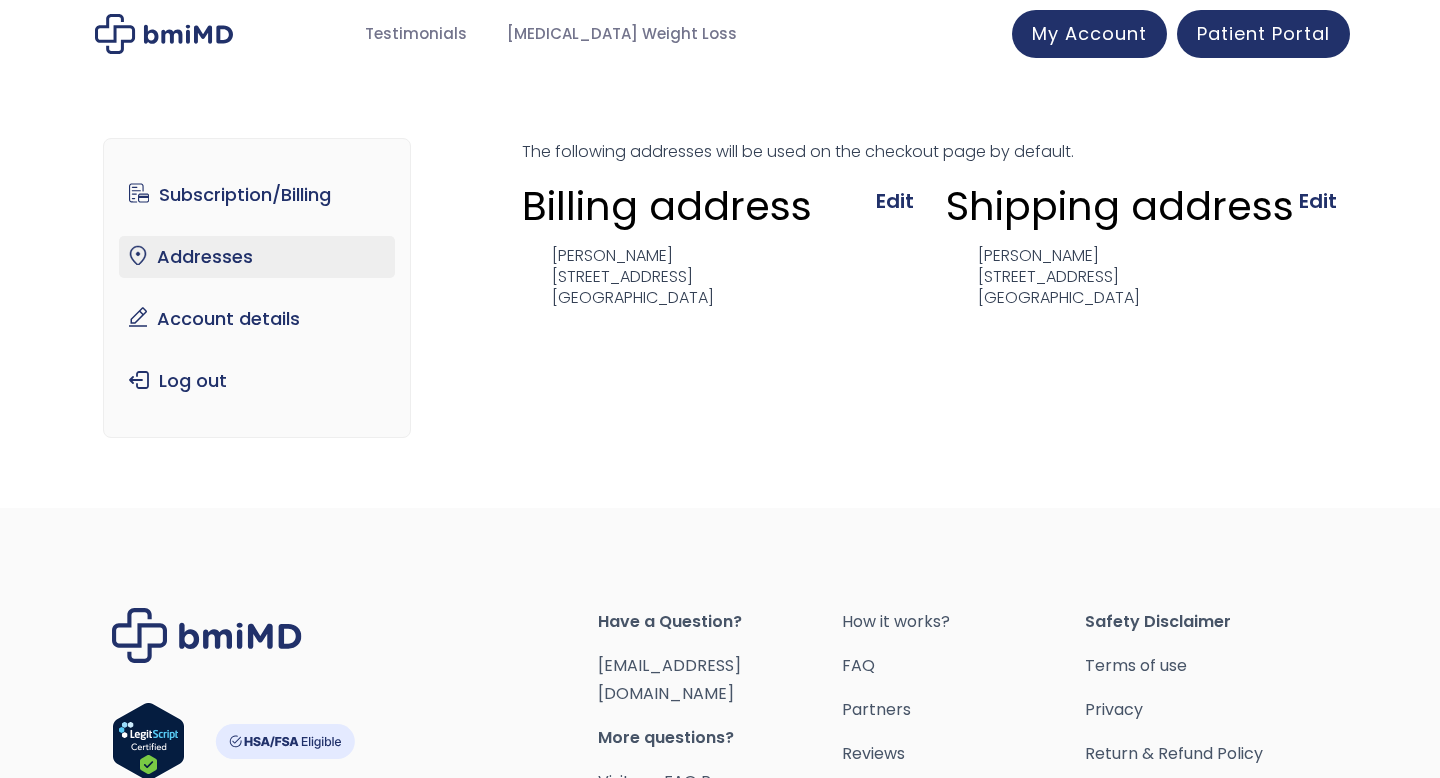 scroll, scrollTop: 0, scrollLeft: 0, axis: both 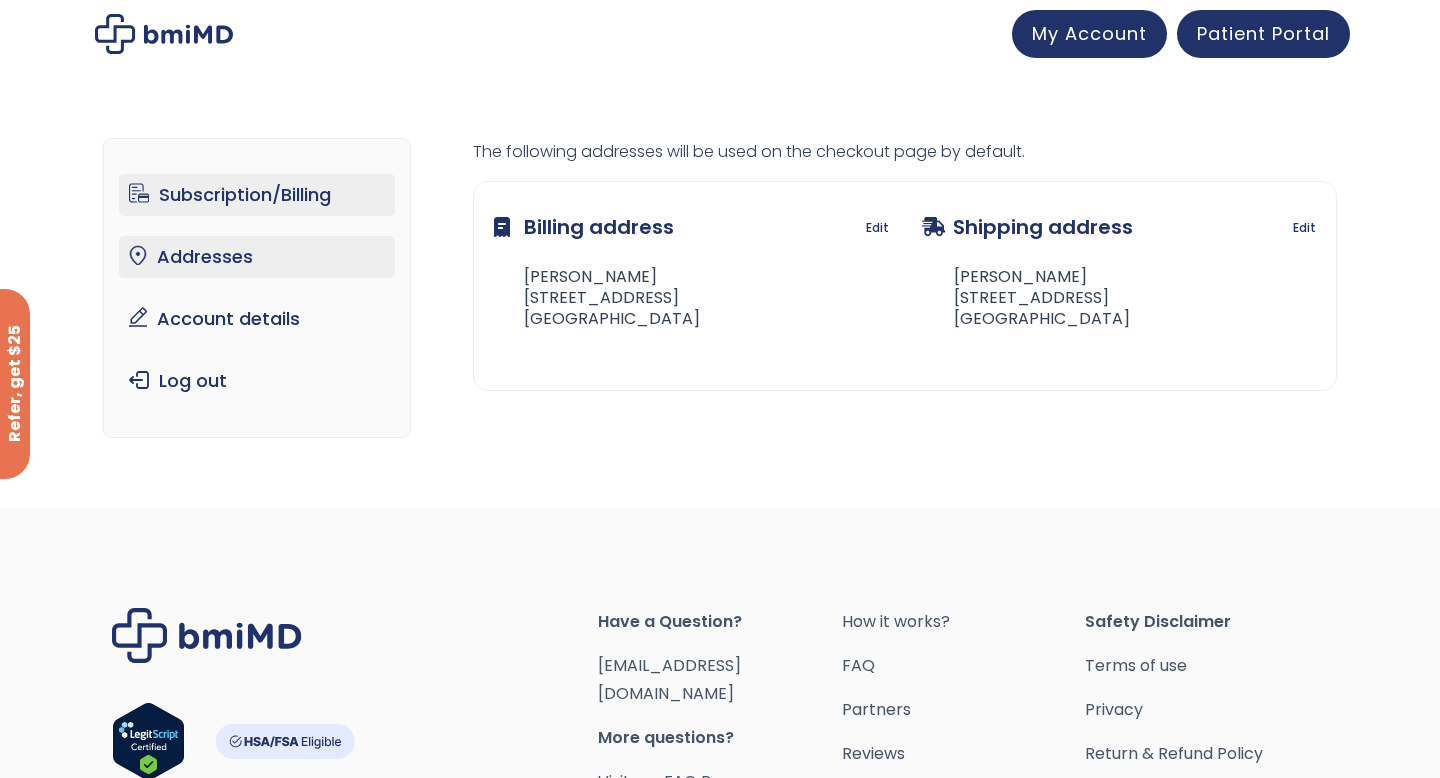 click on "Subscription/Billing" at bounding box center (257, 195) 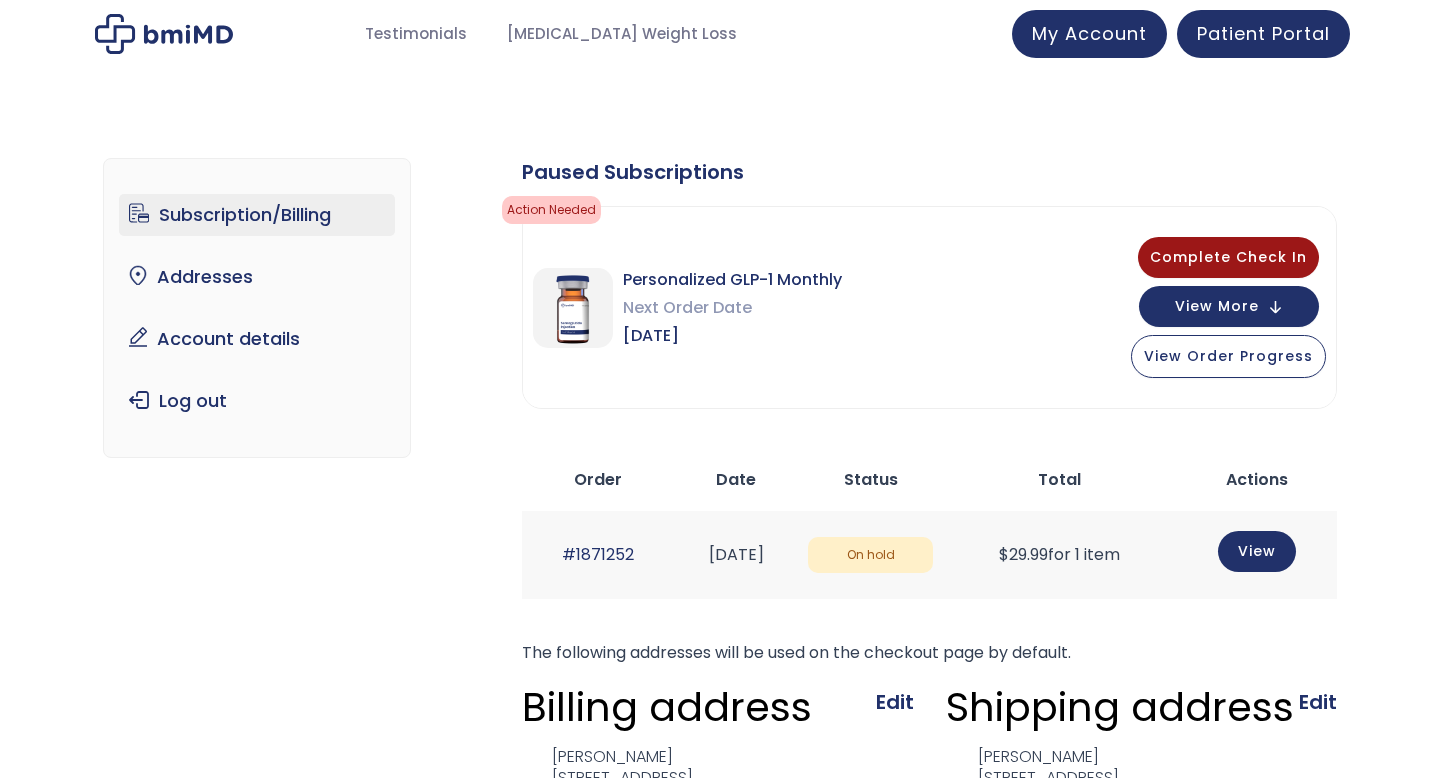 scroll, scrollTop: 0, scrollLeft: 0, axis: both 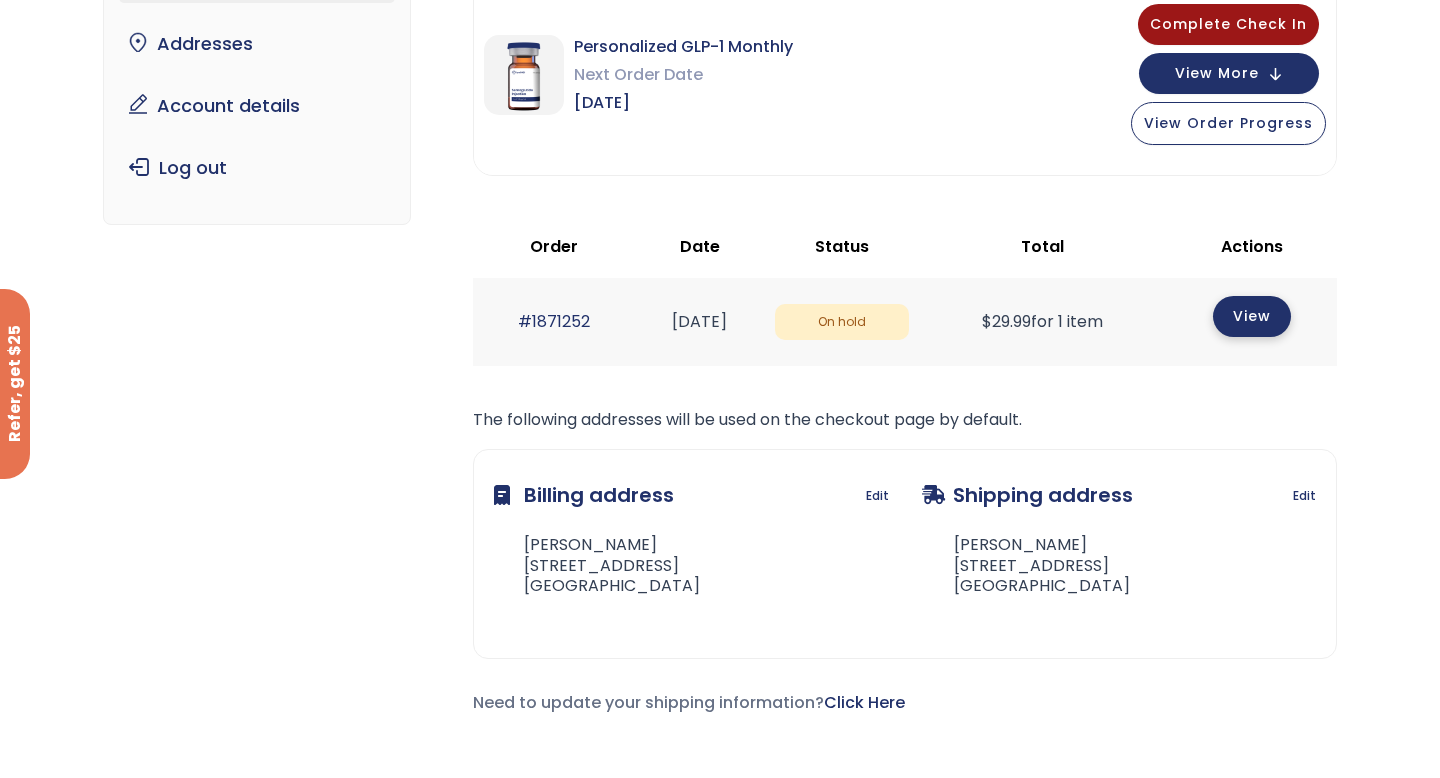 click on "View" at bounding box center [1252, 316] 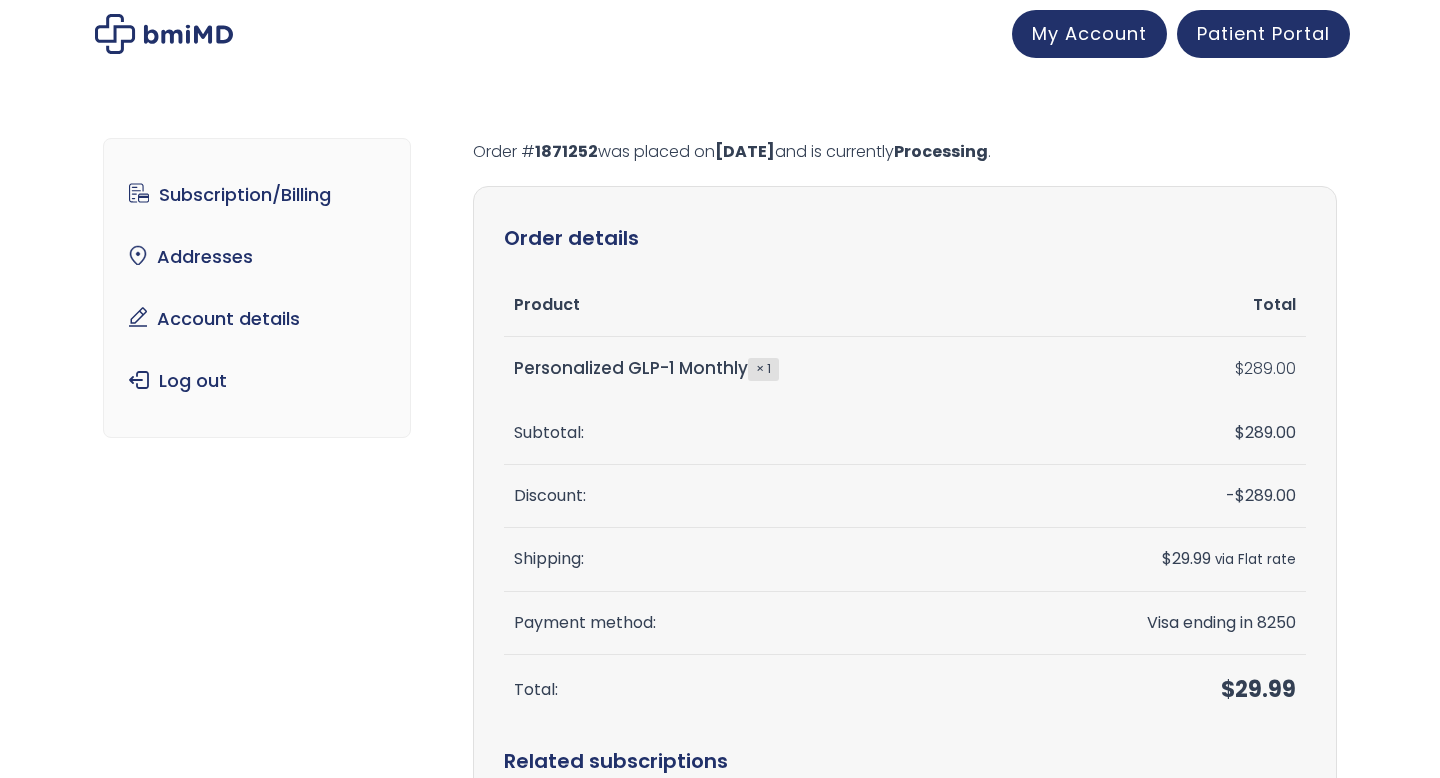 scroll, scrollTop: 0, scrollLeft: 0, axis: both 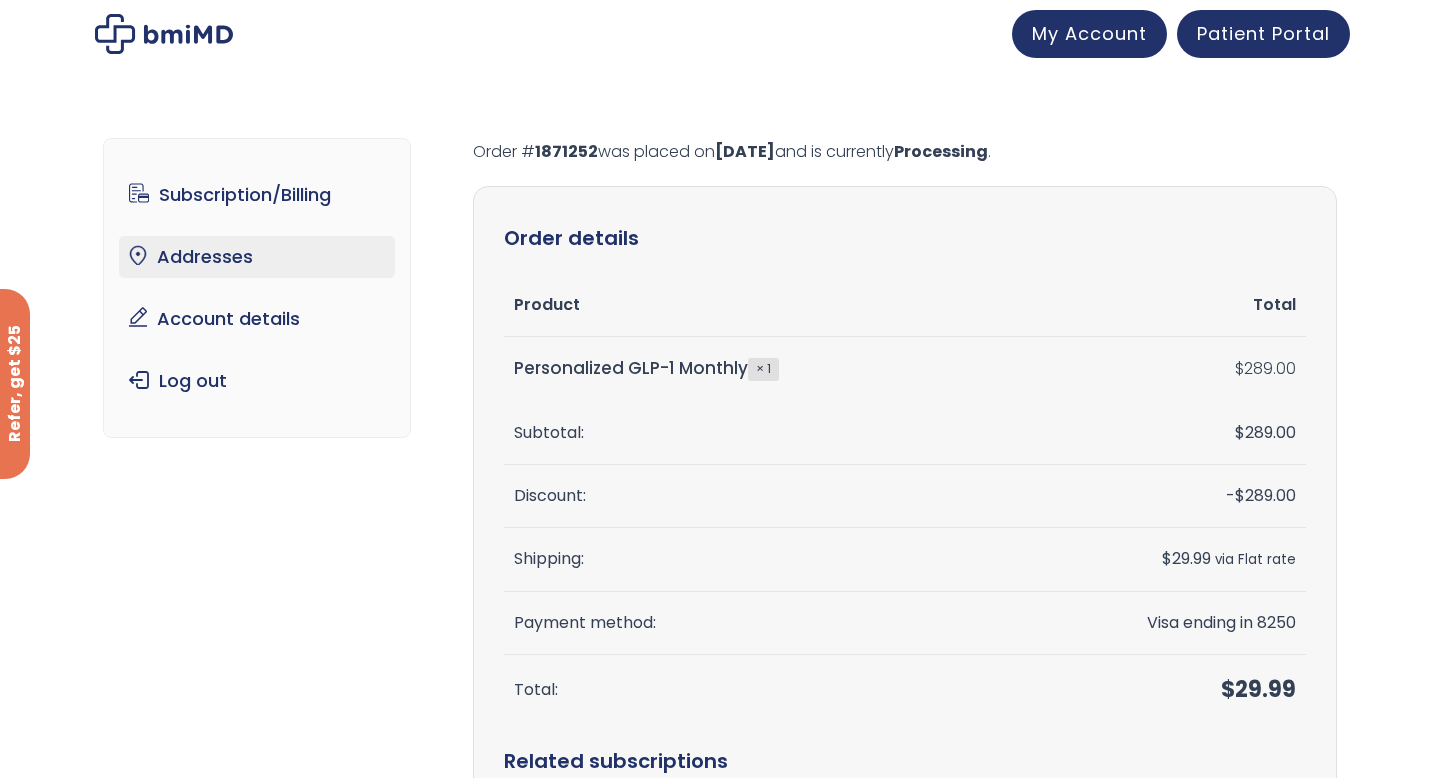 click on "Addresses" at bounding box center (257, 257) 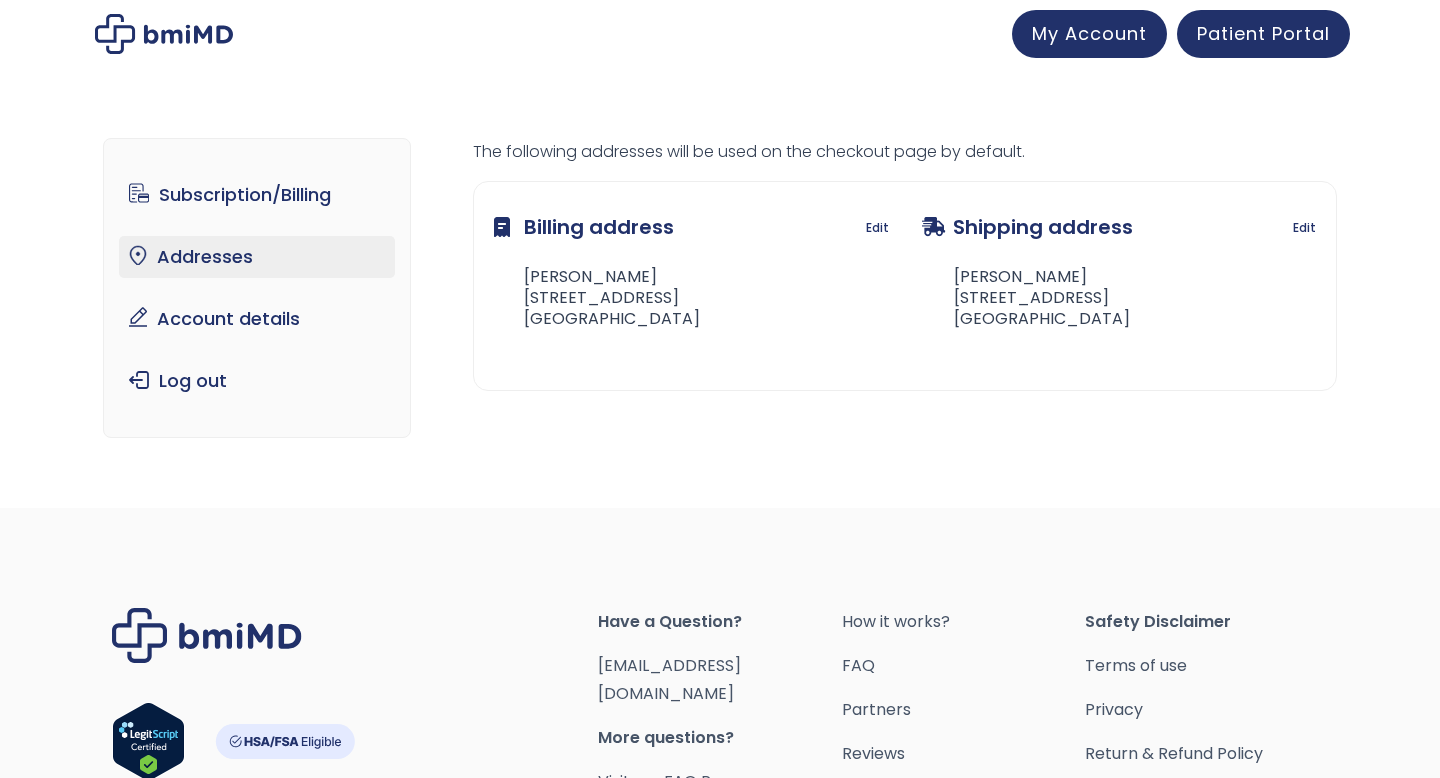 scroll, scrollTop: 0, scrollLeft: 0, axis: both 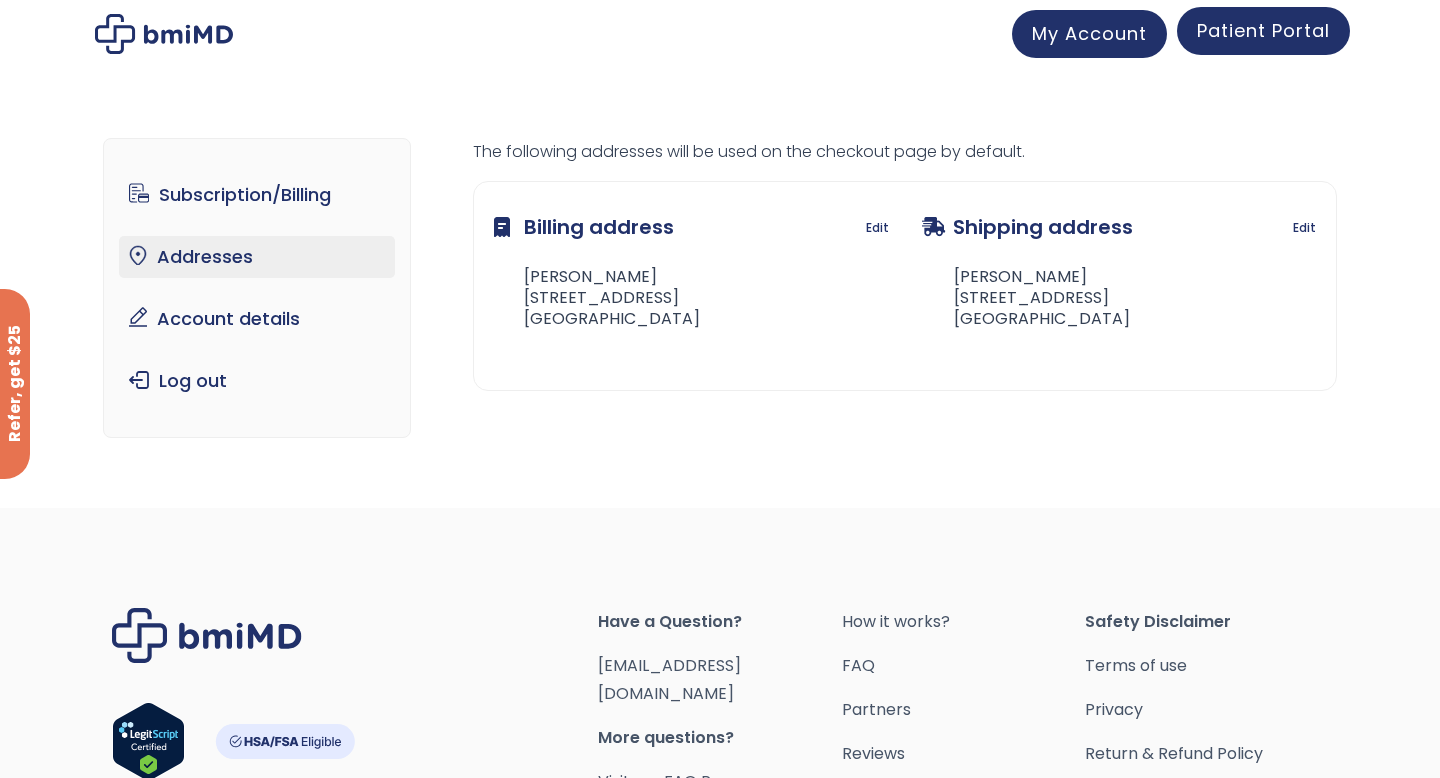 click on "Patient Portal" at bounding box center [1263, 30] 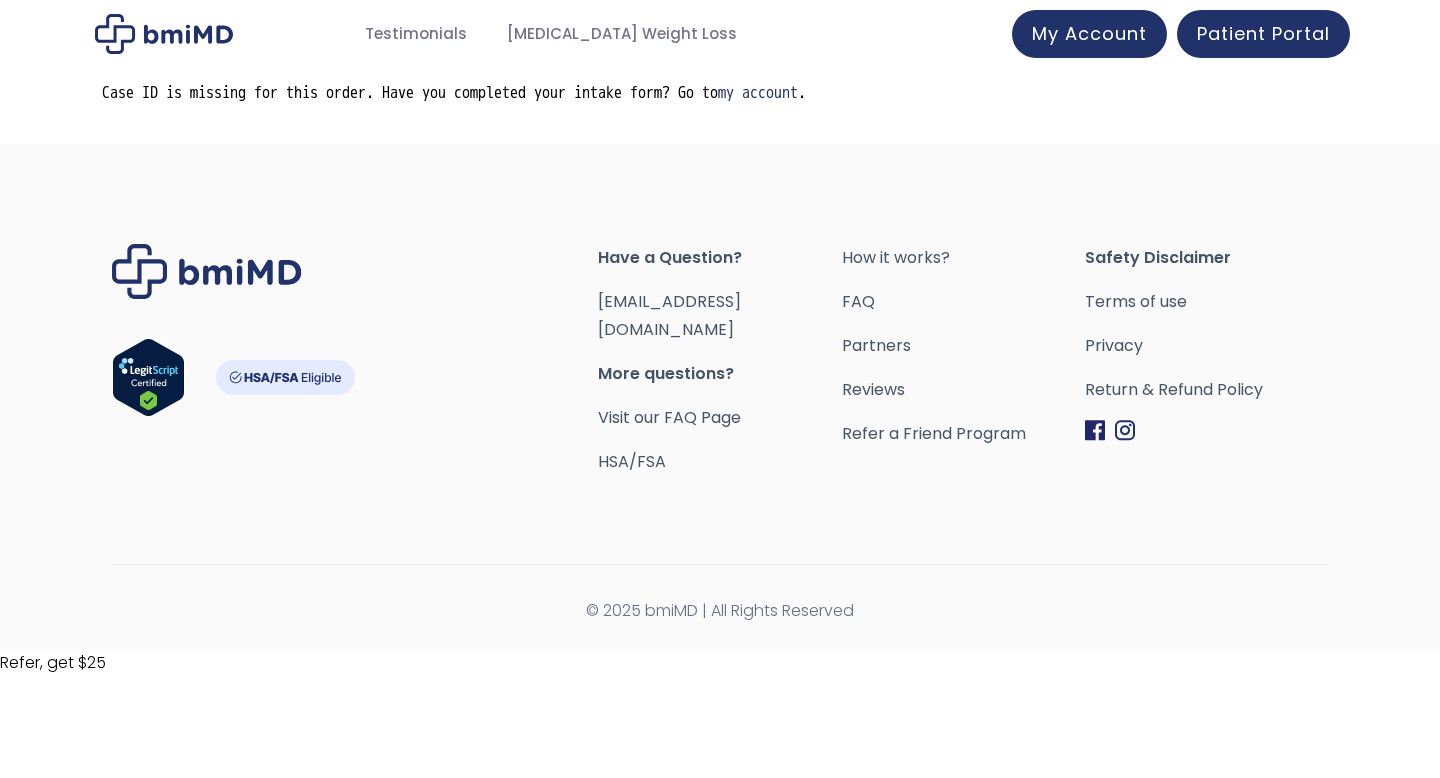 scroll, scrollTop: 0, scrollLeft: 0, axis: both 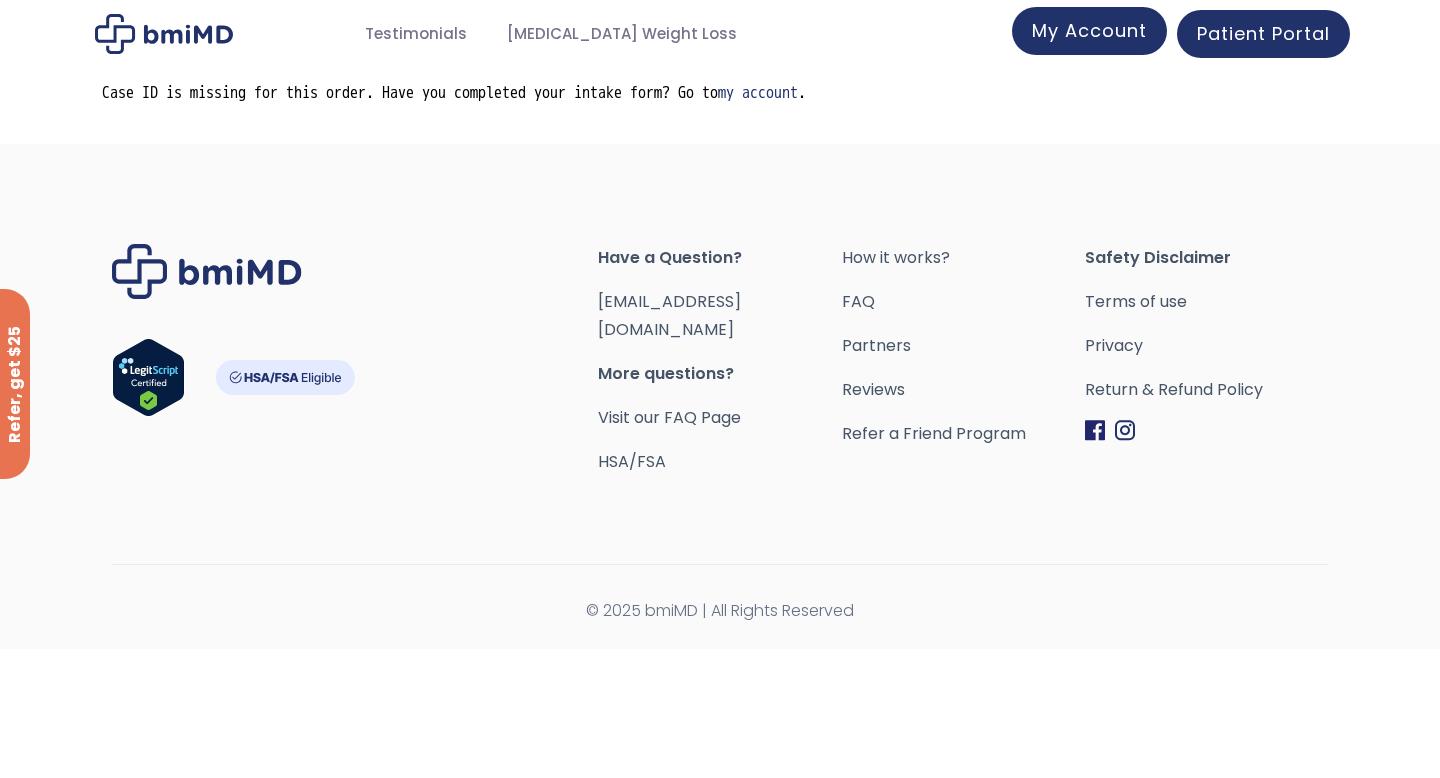 click on "My Account" at bounding box center [1089, 30] 